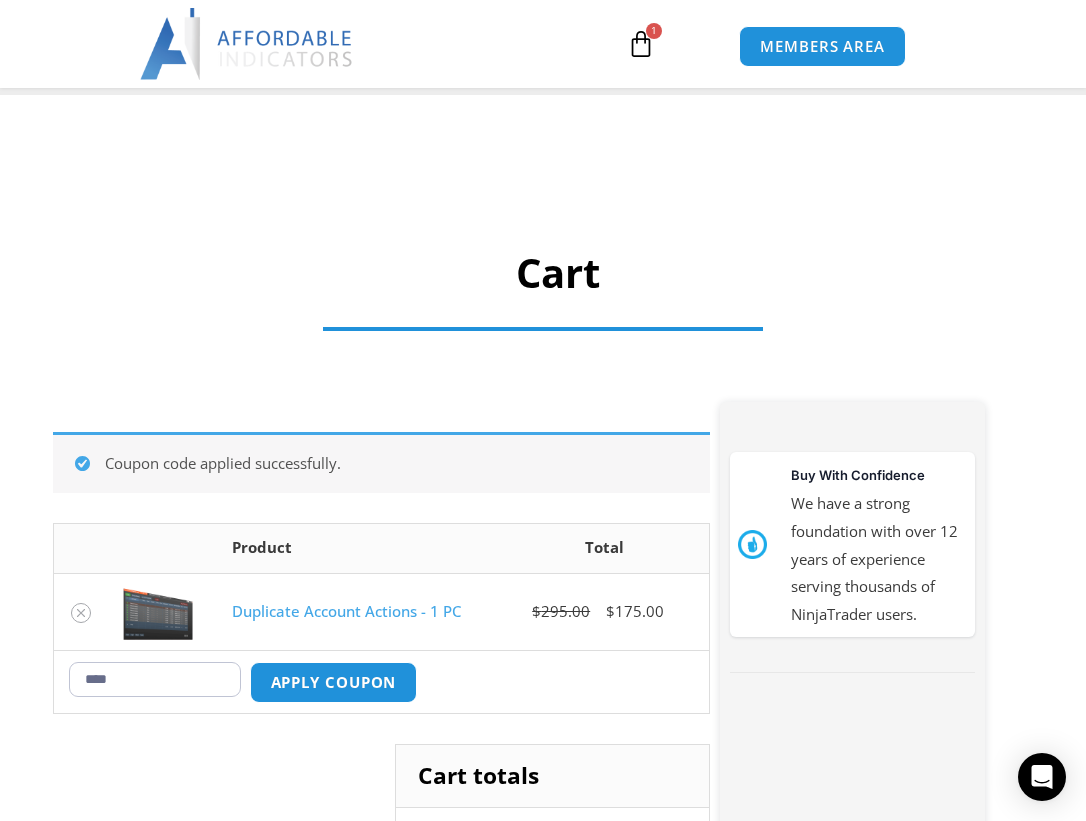 scroll, scrollTop: 69, scrollLeft: 0, axis: vertical 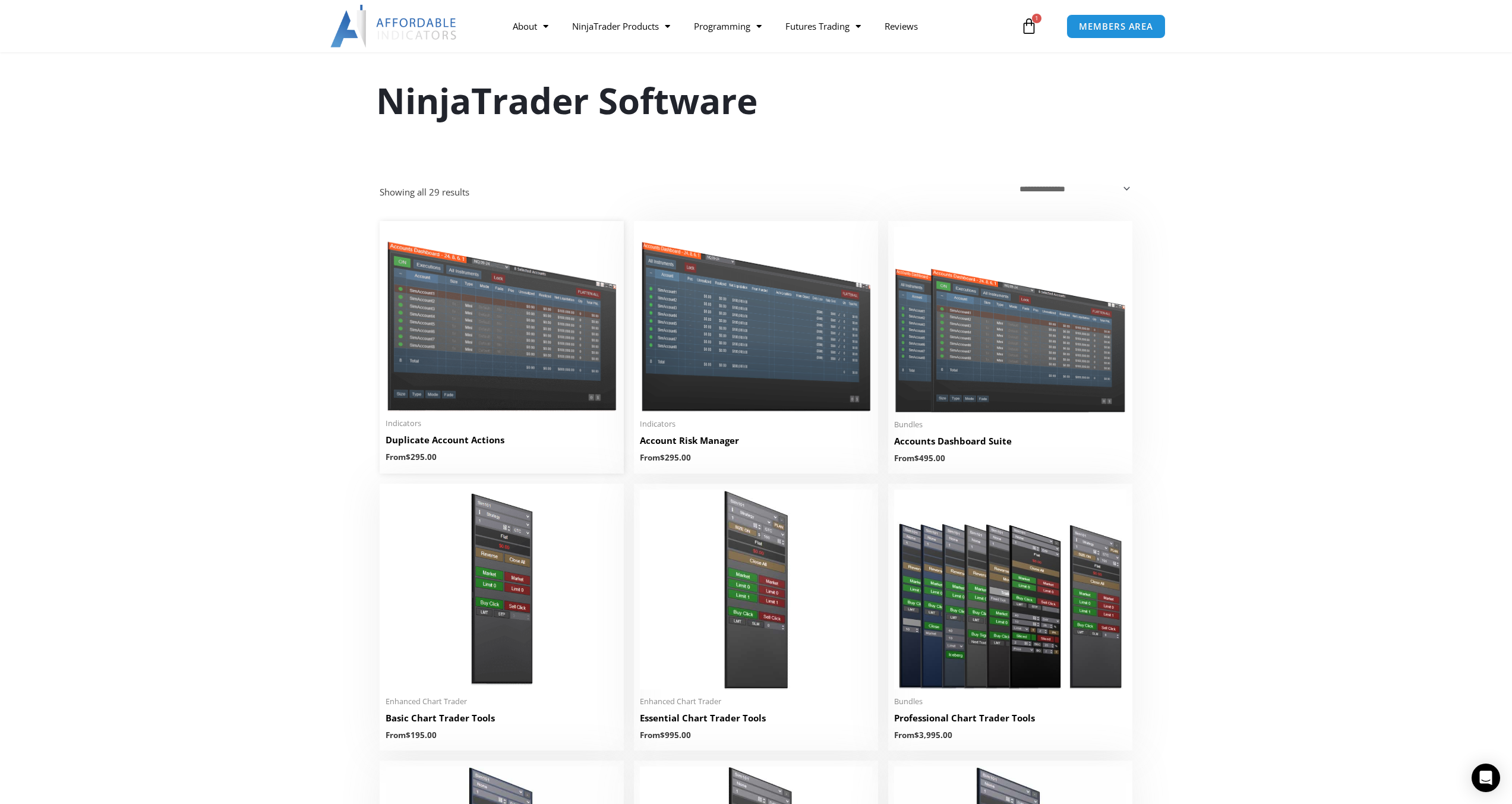 click at bounding box center [501, 319] 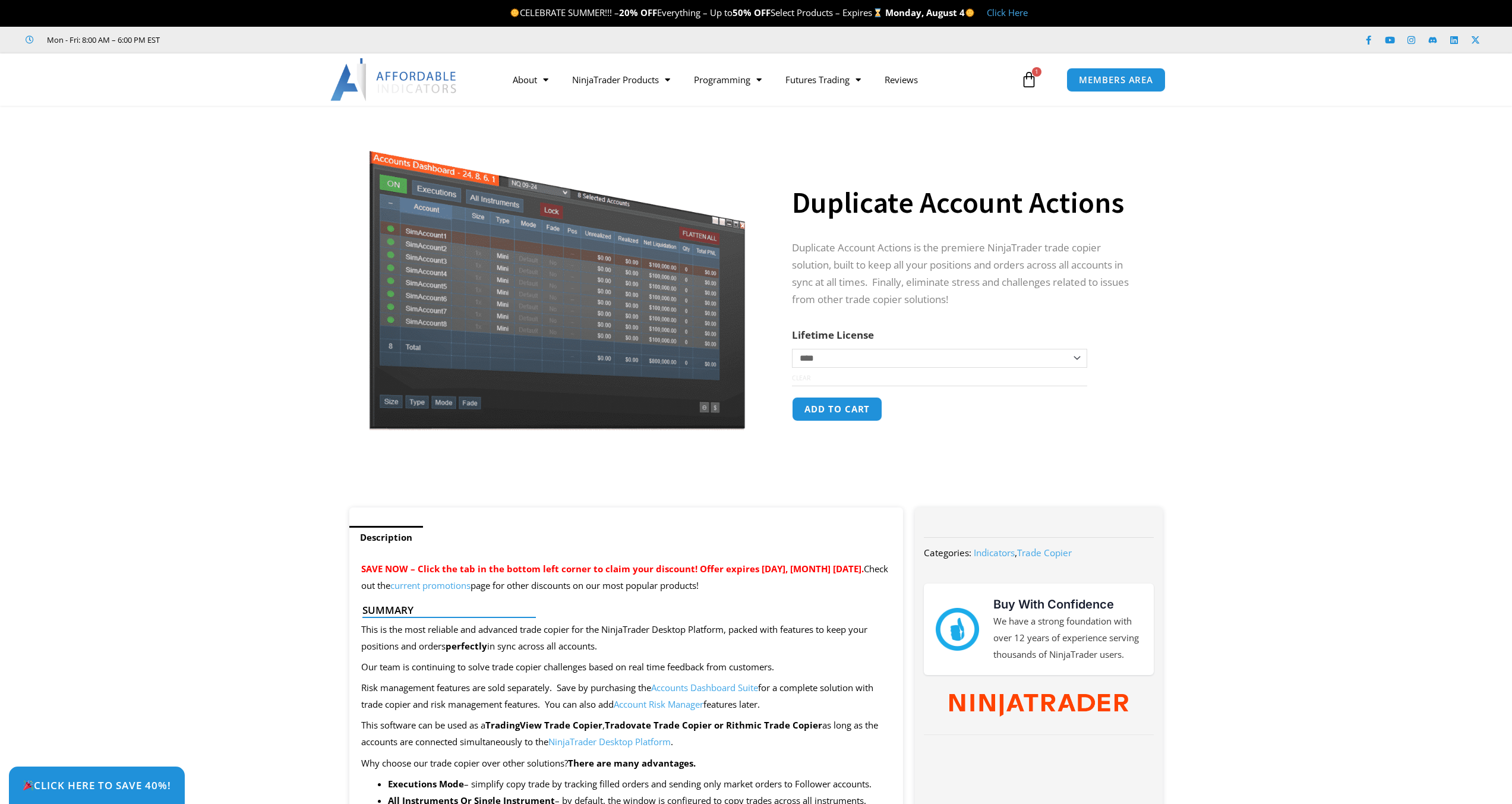 scroll, scrollTop: 0, scrollLeft: 0, axis: both 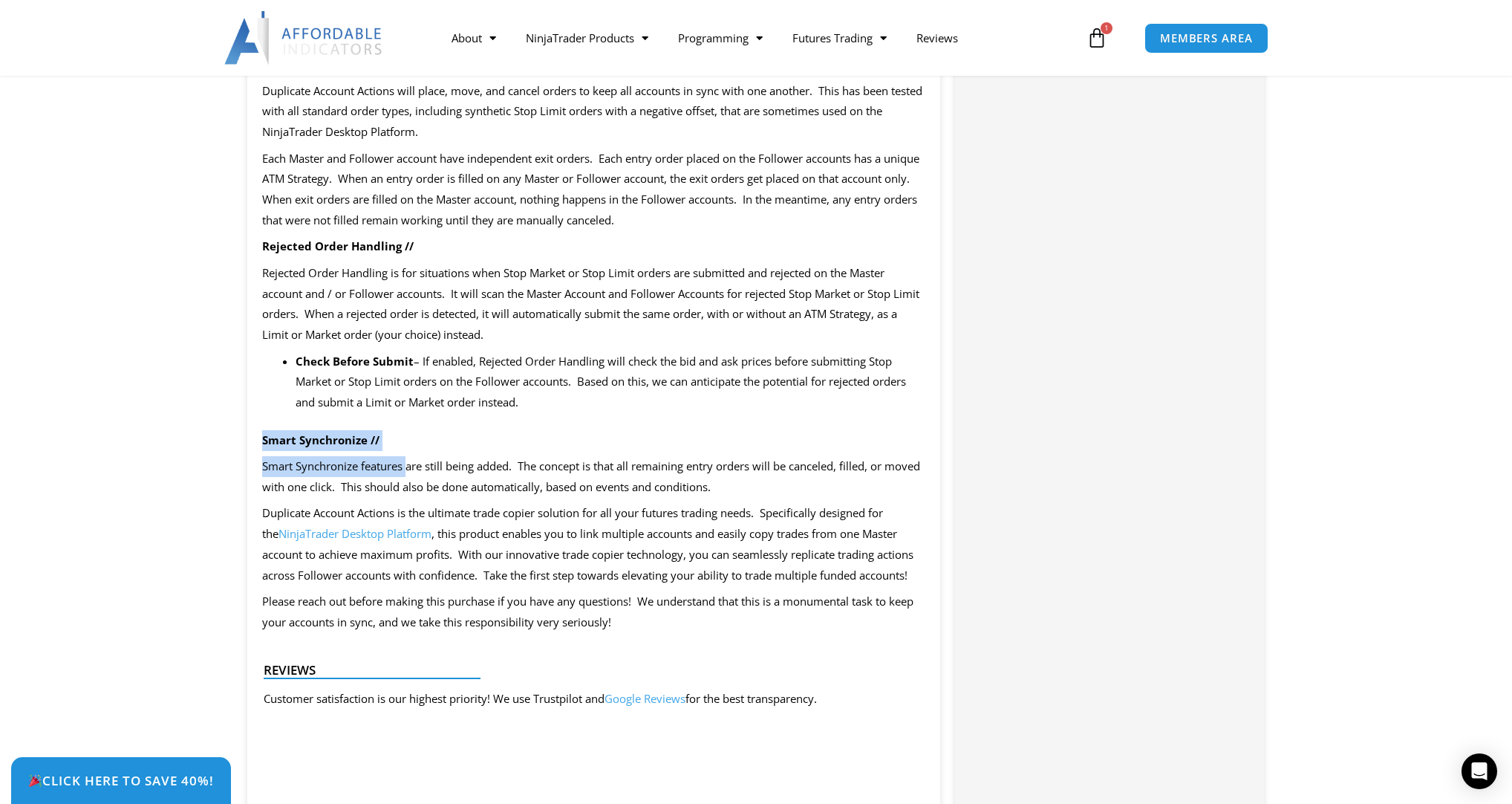 drag, startPoint x: 264, startPoint y: 436, endPoint x: 411, endPoint y: 451, distance: 147.76332 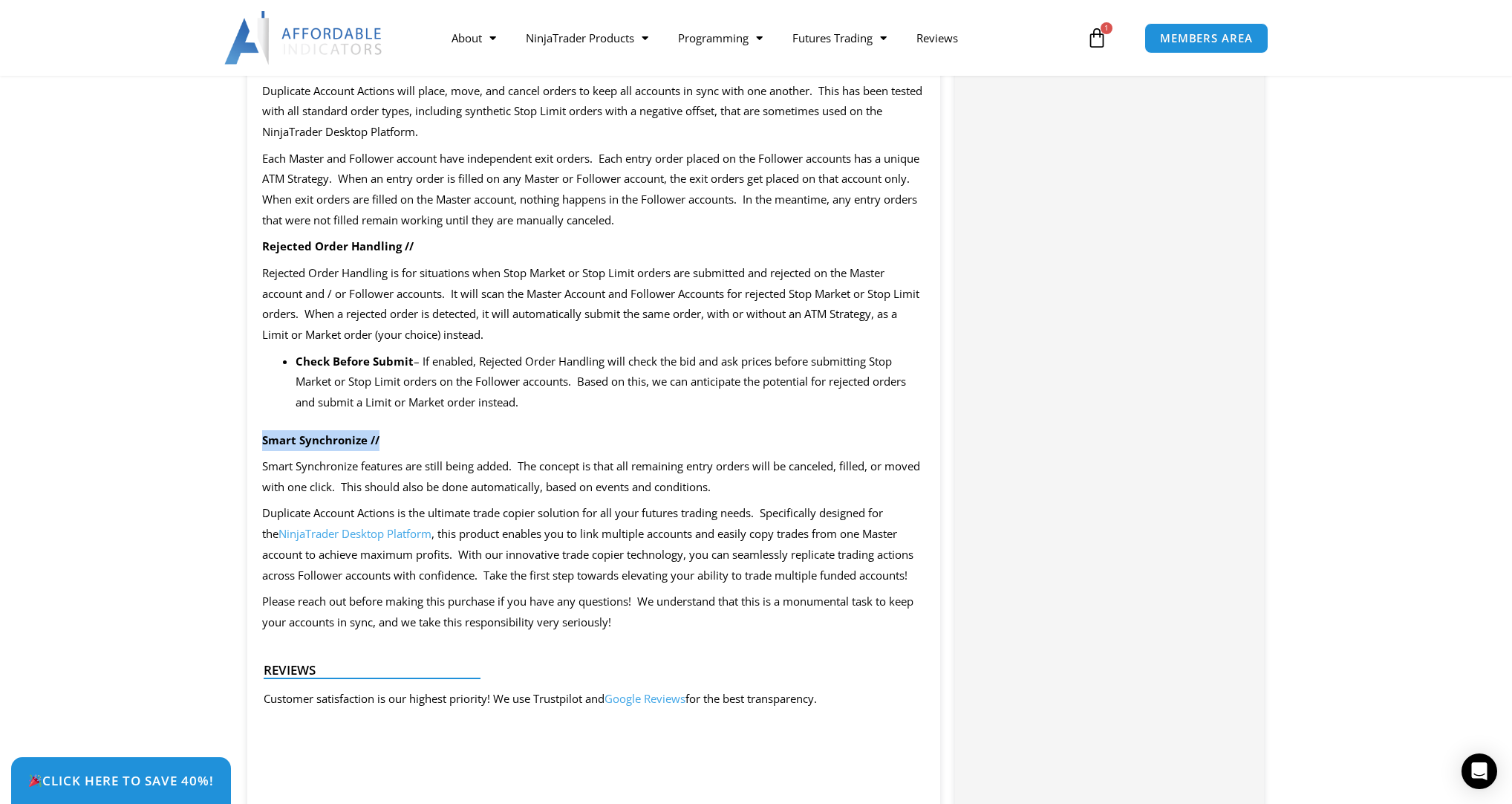 drag, startPoint x: 258, startPoint y: 431, endPoint x: 386, endPoint y: 441, distance: 128.39003 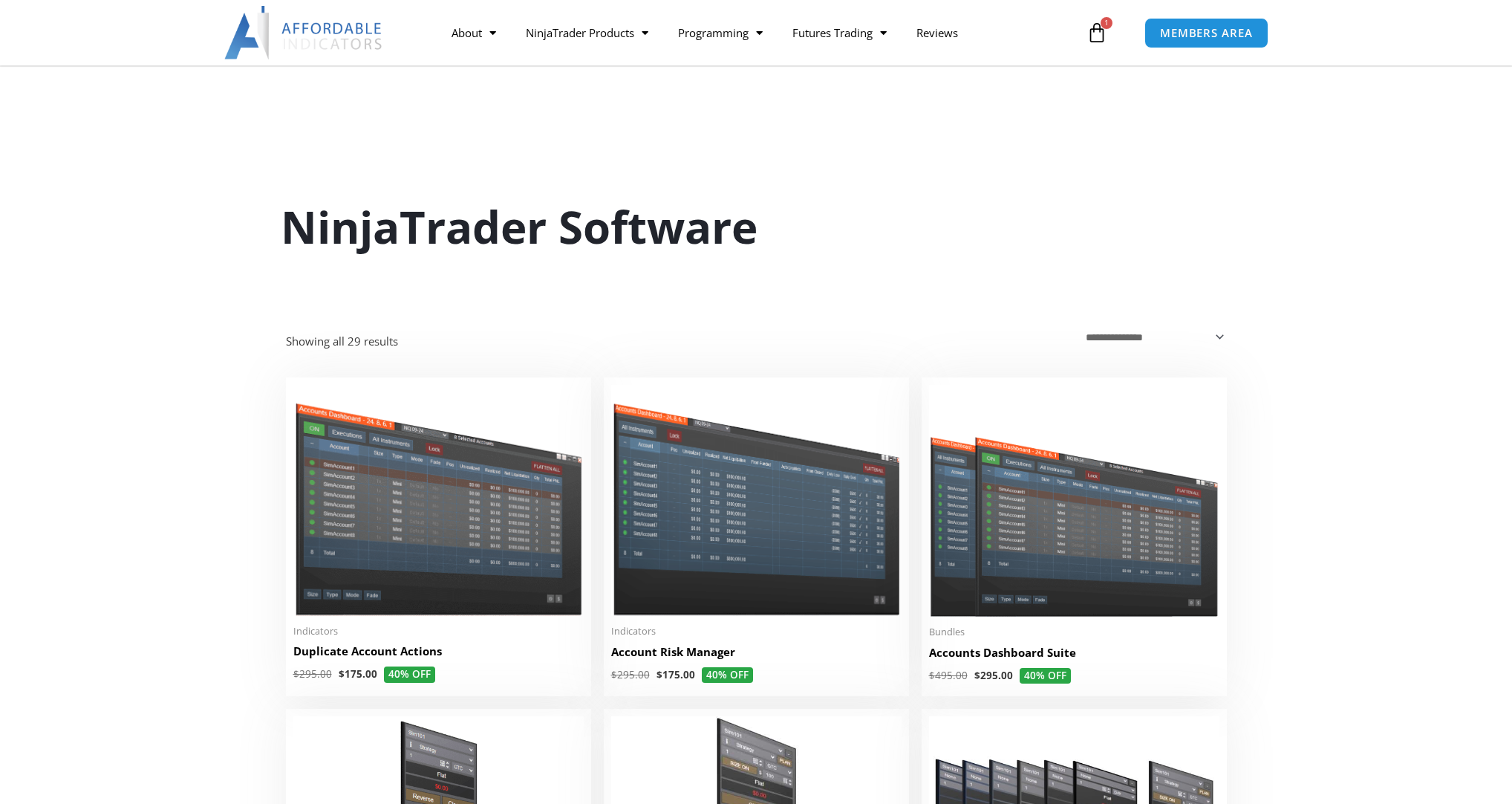 scroll, scrollTop: 80, scrollLeft: 0, axis: vertical 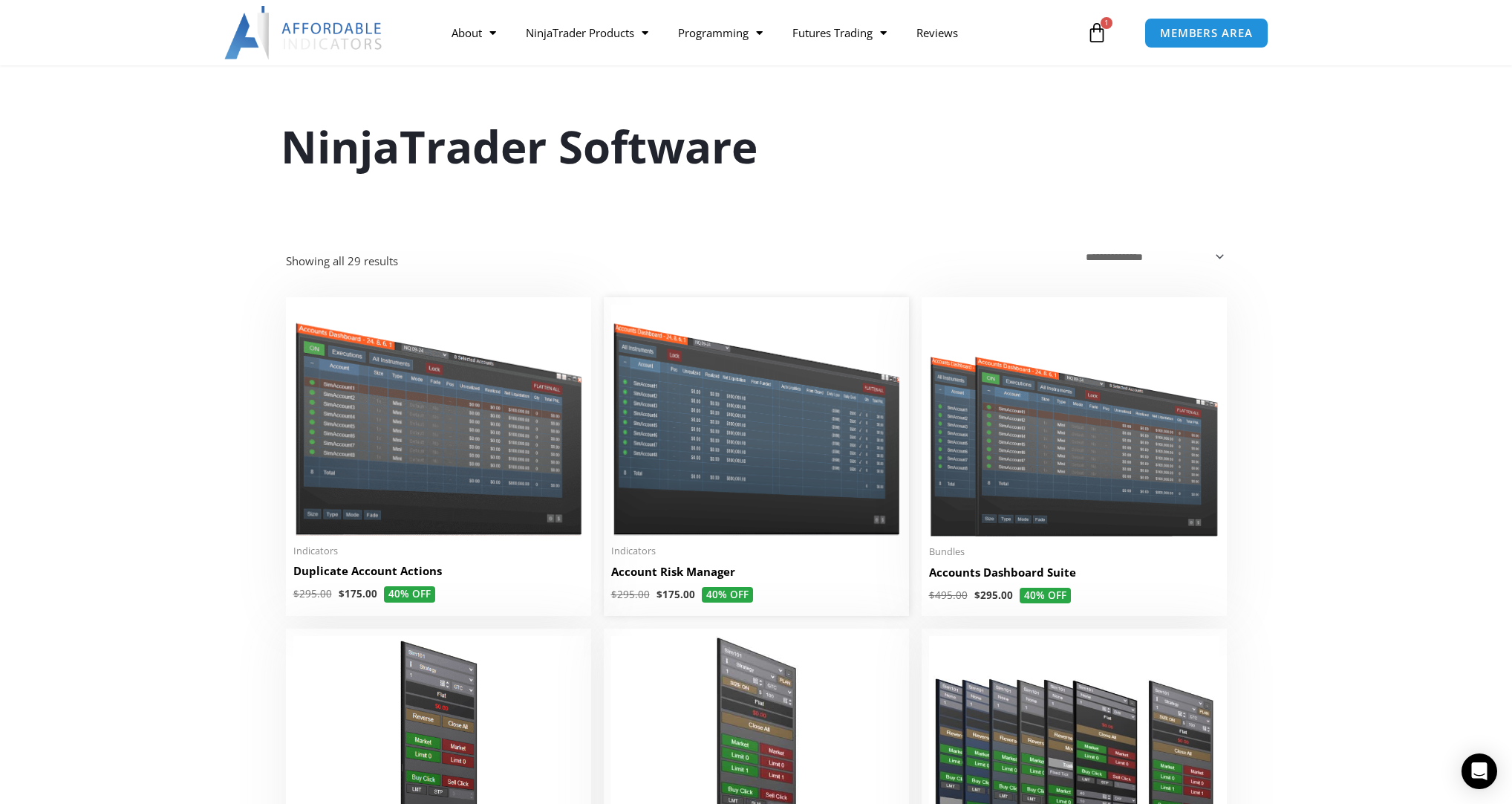 click at bounding box center (756, 420) 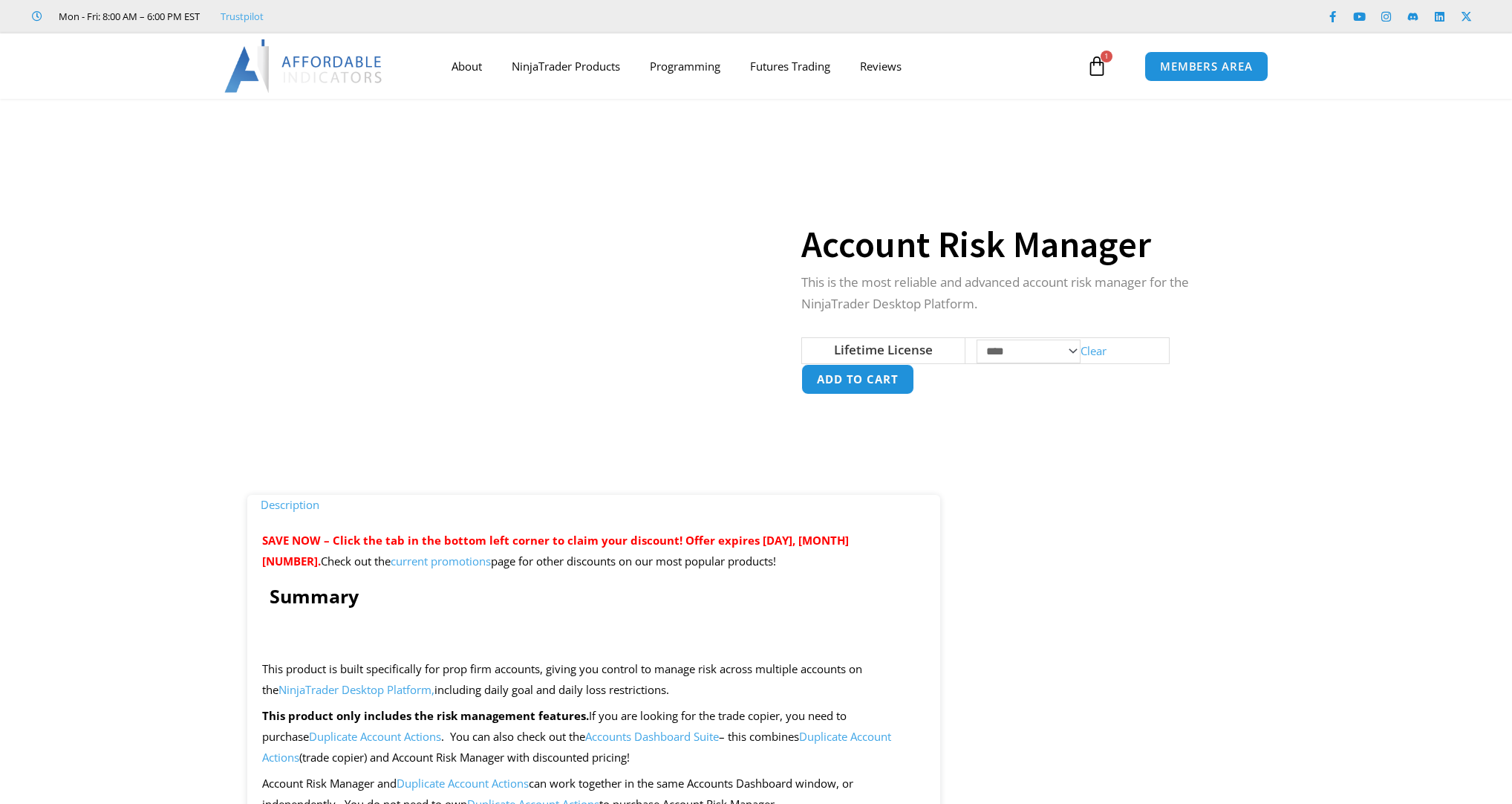 scroll, scrollTop: 0, scrollLeft: 0, axis: both 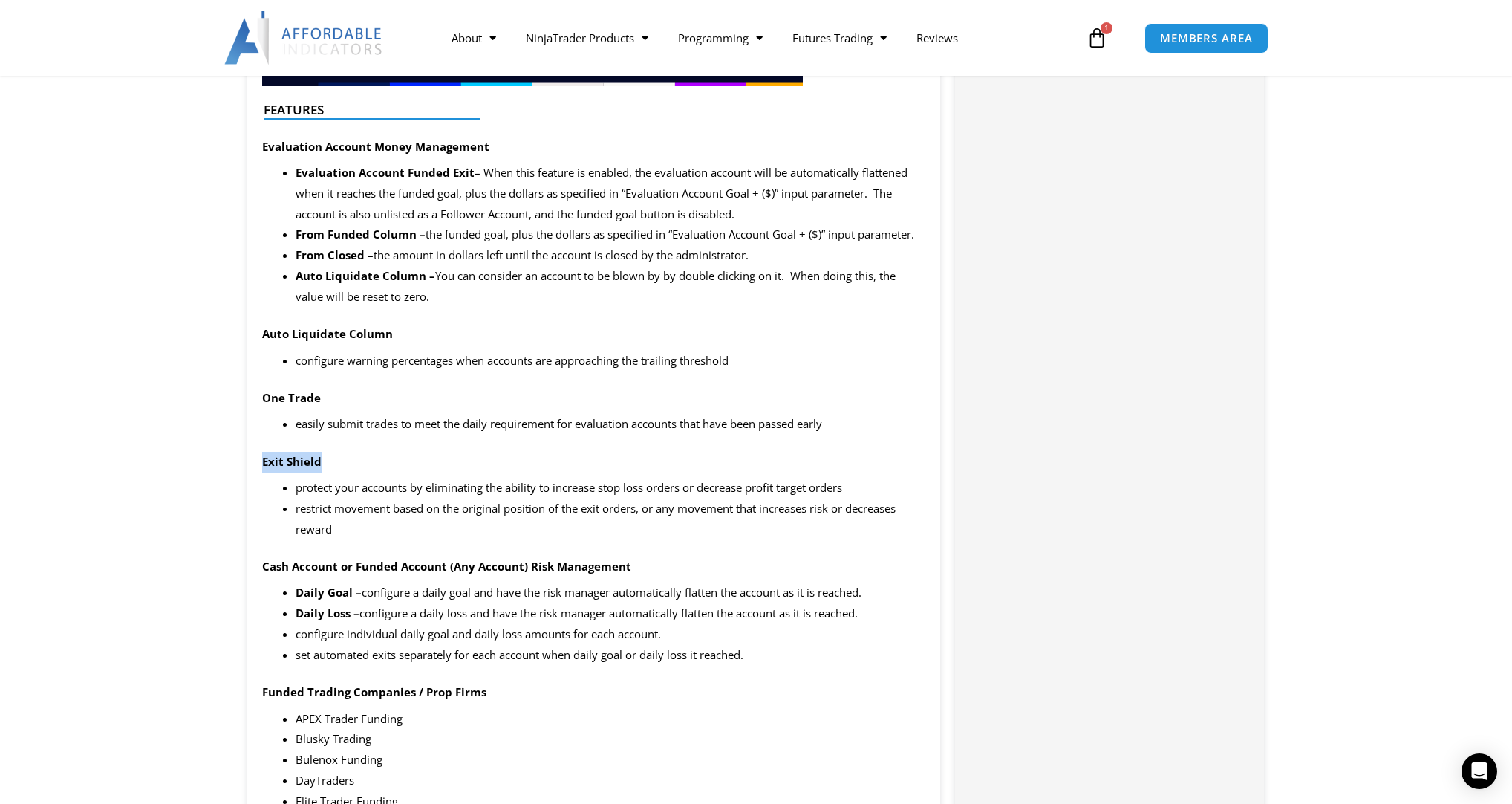 drag, startPoint x: 267, startPoint y: 461, endPoint x: 336, endPoint y: 464, distance: 69.065187 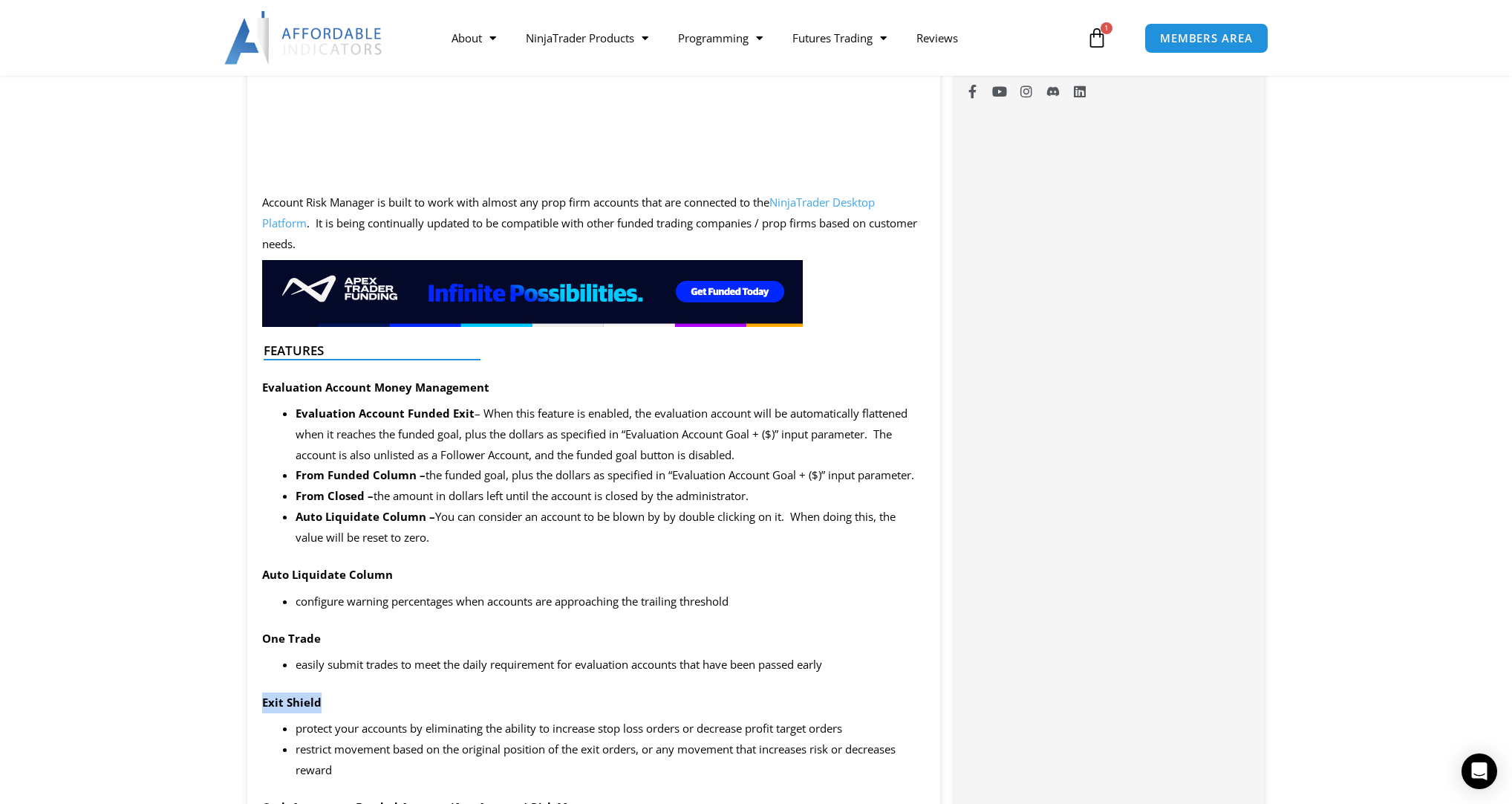 scroll, scrollTop: 1070, scrollLeft: 0, axis: vertical 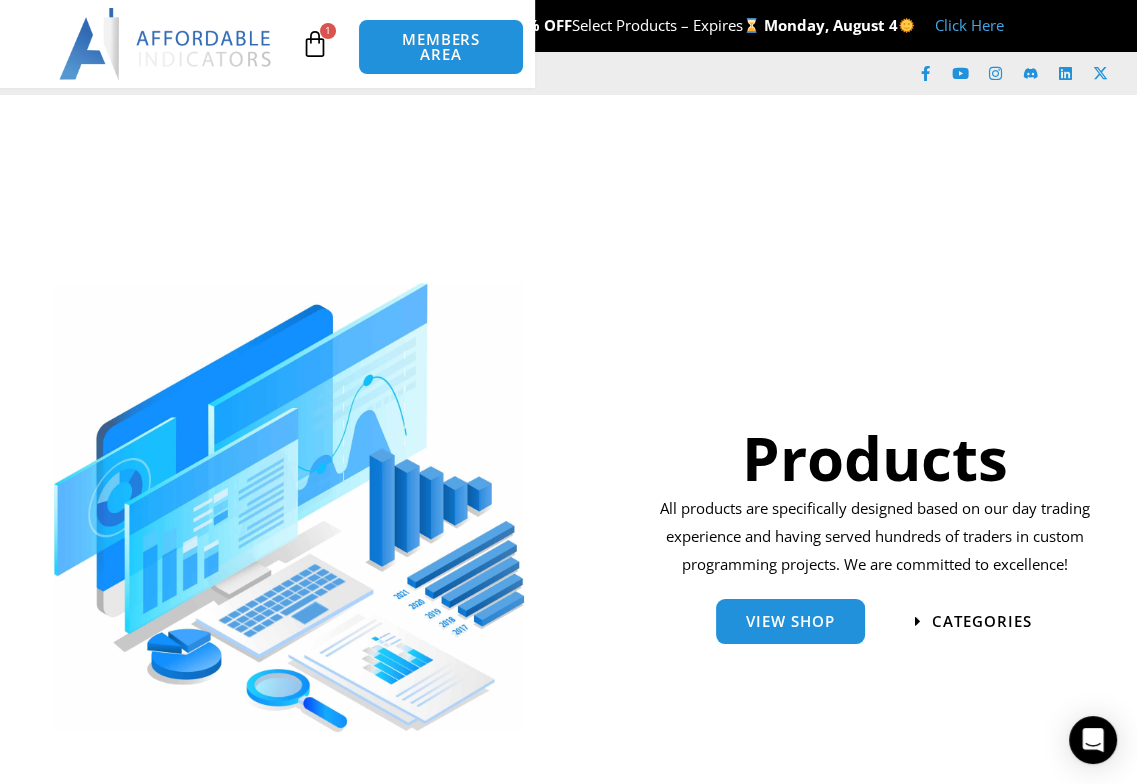 click on "MEMBERS AREA" at bounding box center [0, 0] 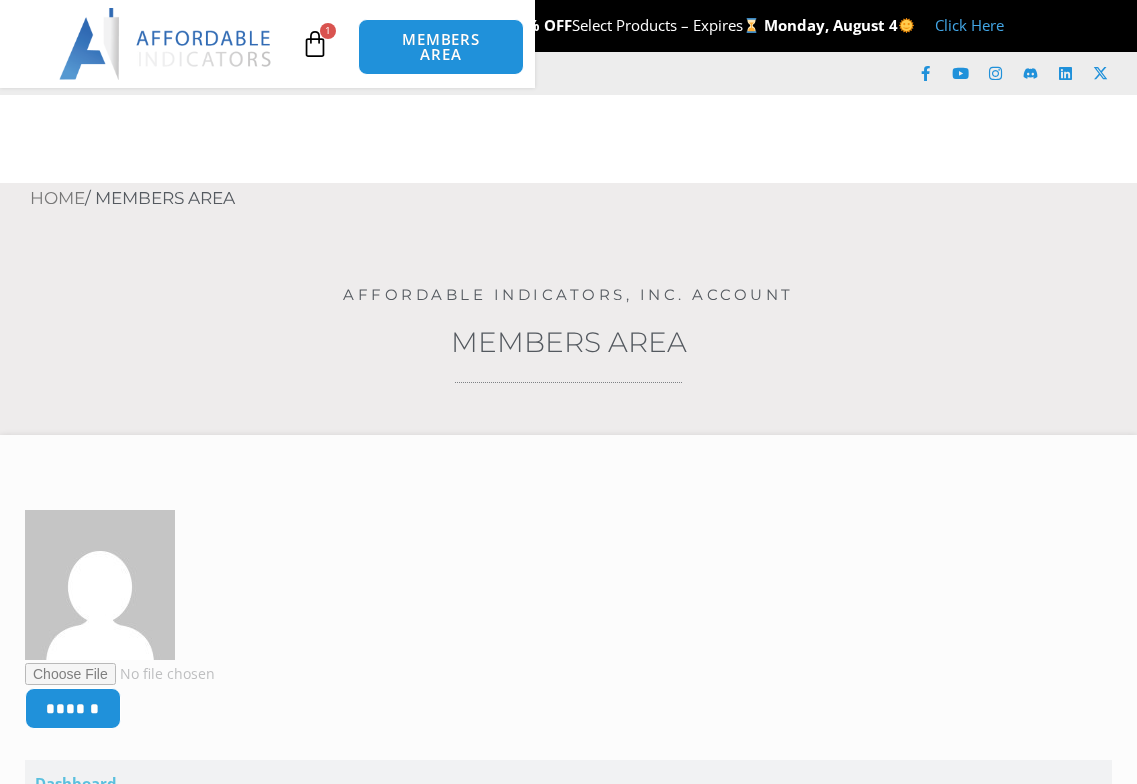 scroll, scrollTop: 0, scrollLeft: 0, axis: both 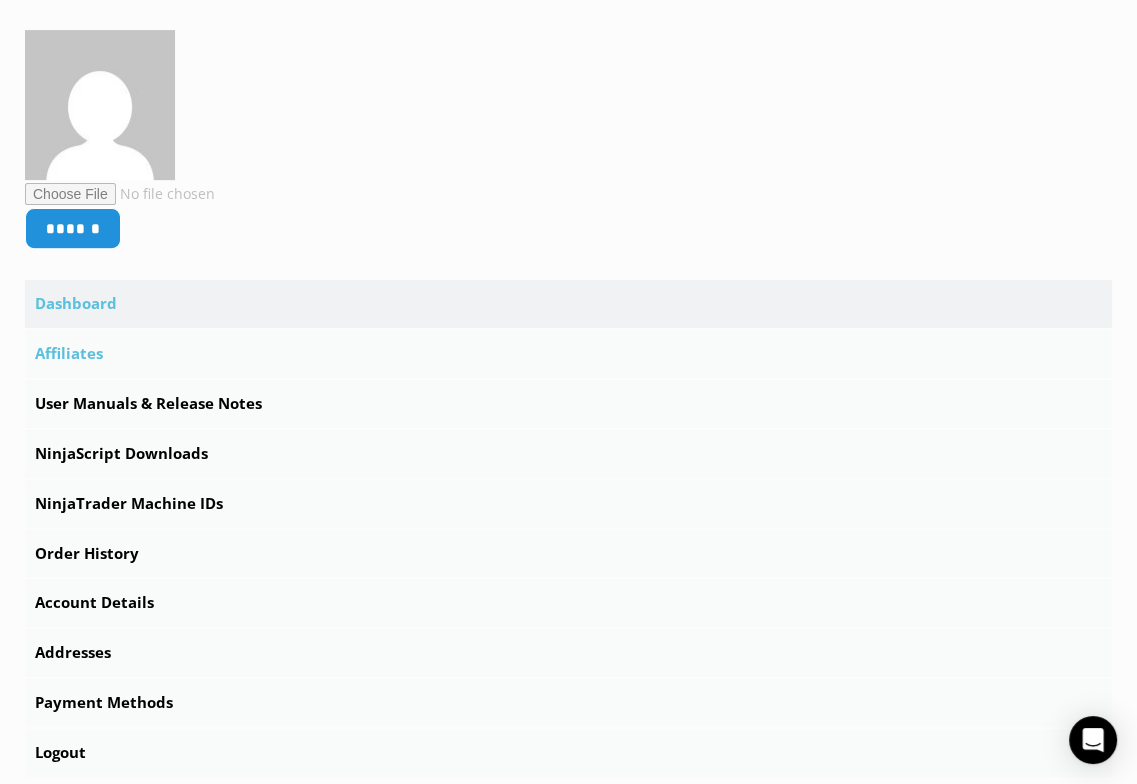 click on "Affiliates" at bounding box center [568, 354] 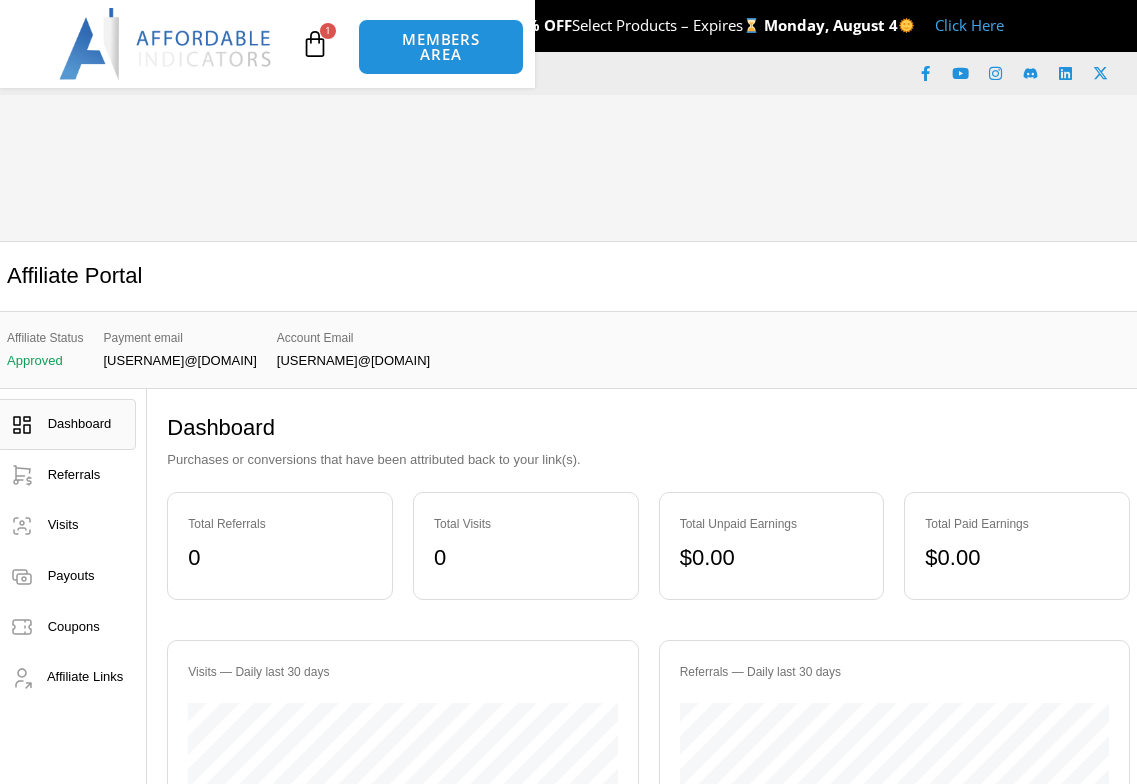 scroll, scrollTop: 0, scrollLeft: 0, axis: both 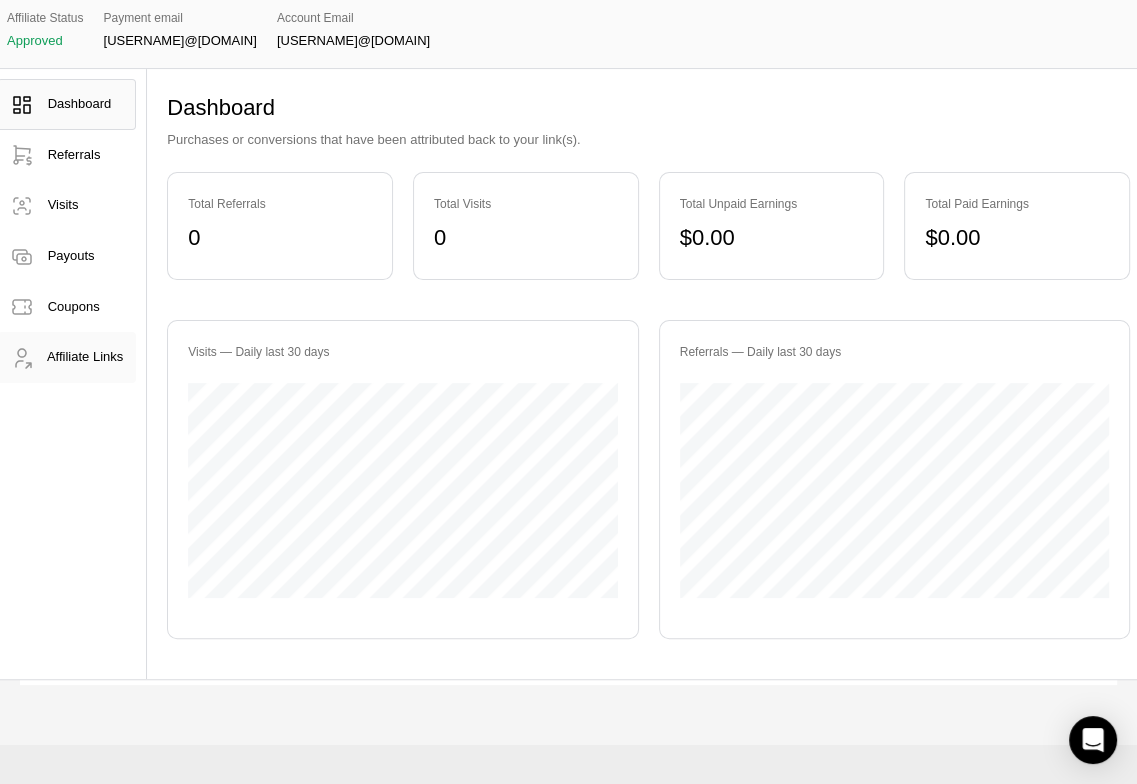 click on "Affiliate Links" at bounding box center (85, 356) 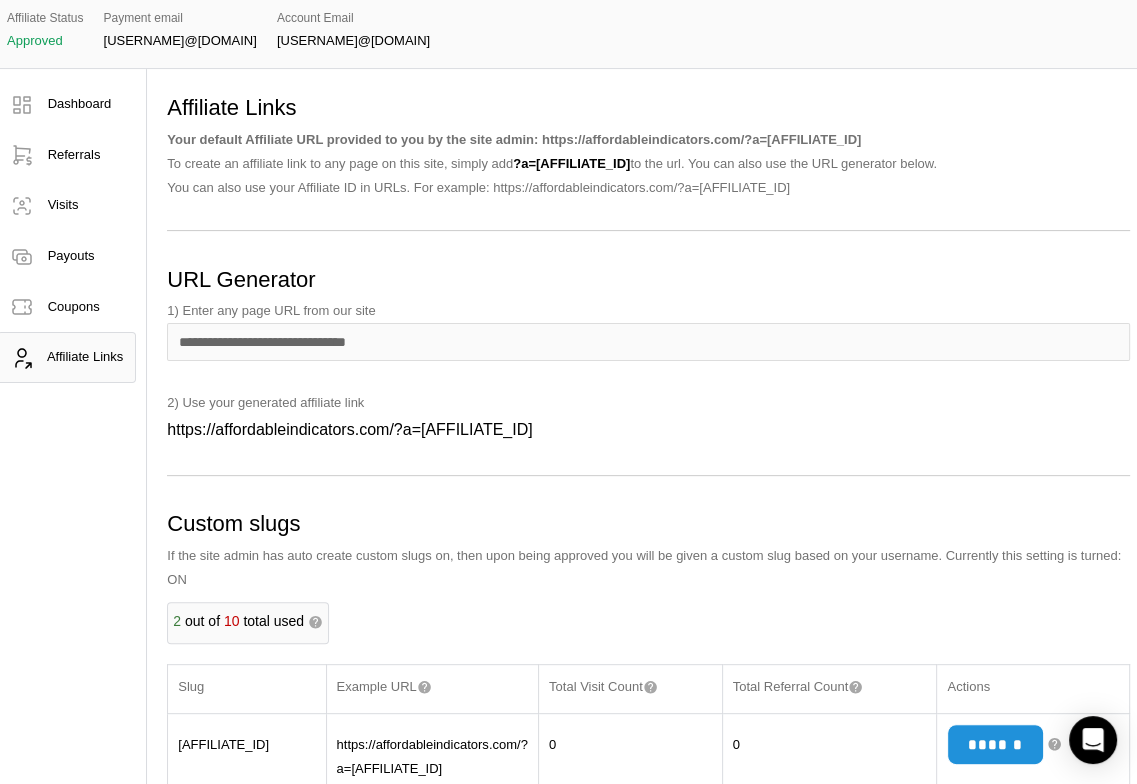 click on "https://affordableindicators.com/?a=[AFFILIATE_ID]" at bounding box center (349, 429) 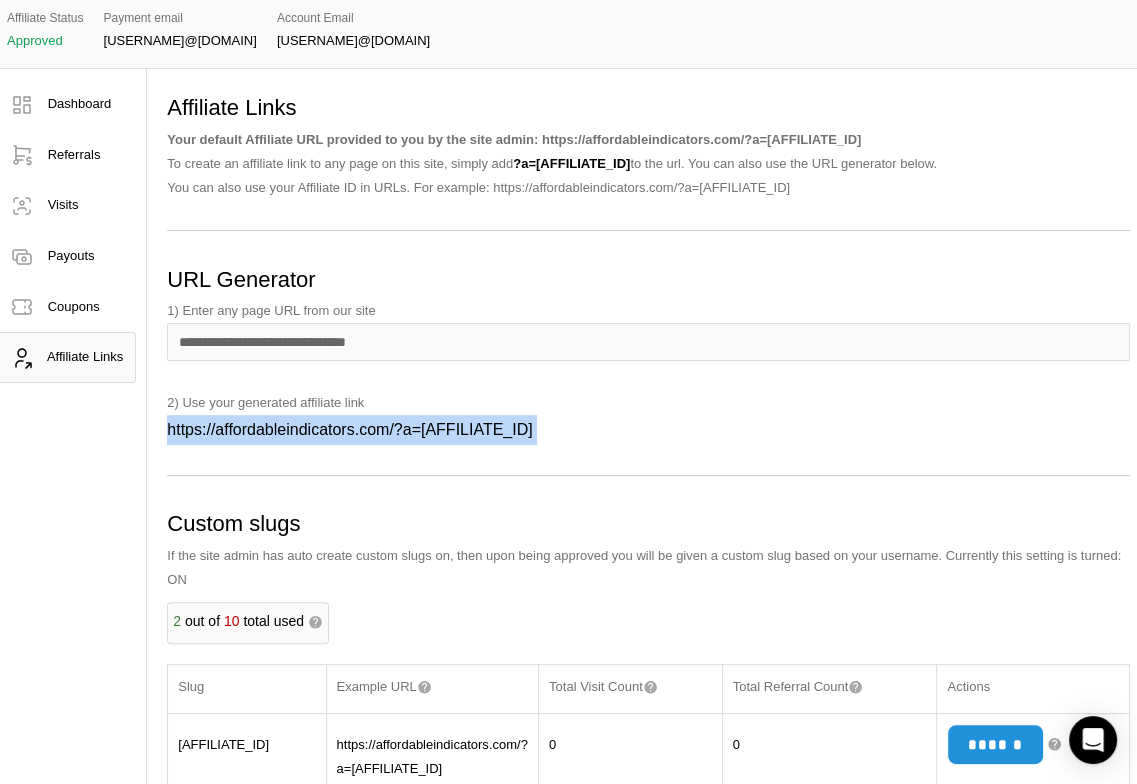 drag, startPoint x: 168, startPoint y: 432, endPoint x: 500, endPoint y: 448, distance: 332.3853 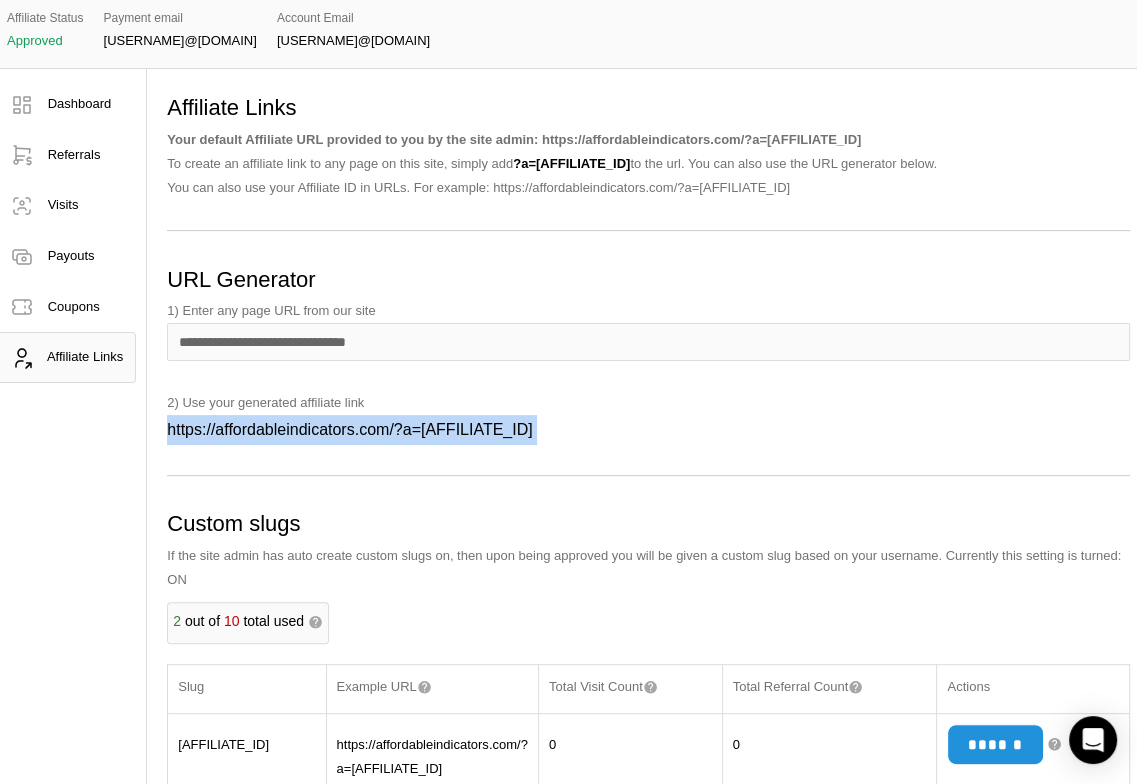 copy on "https://affordableindicators.com/?a=[AFFILIATE_ID]" 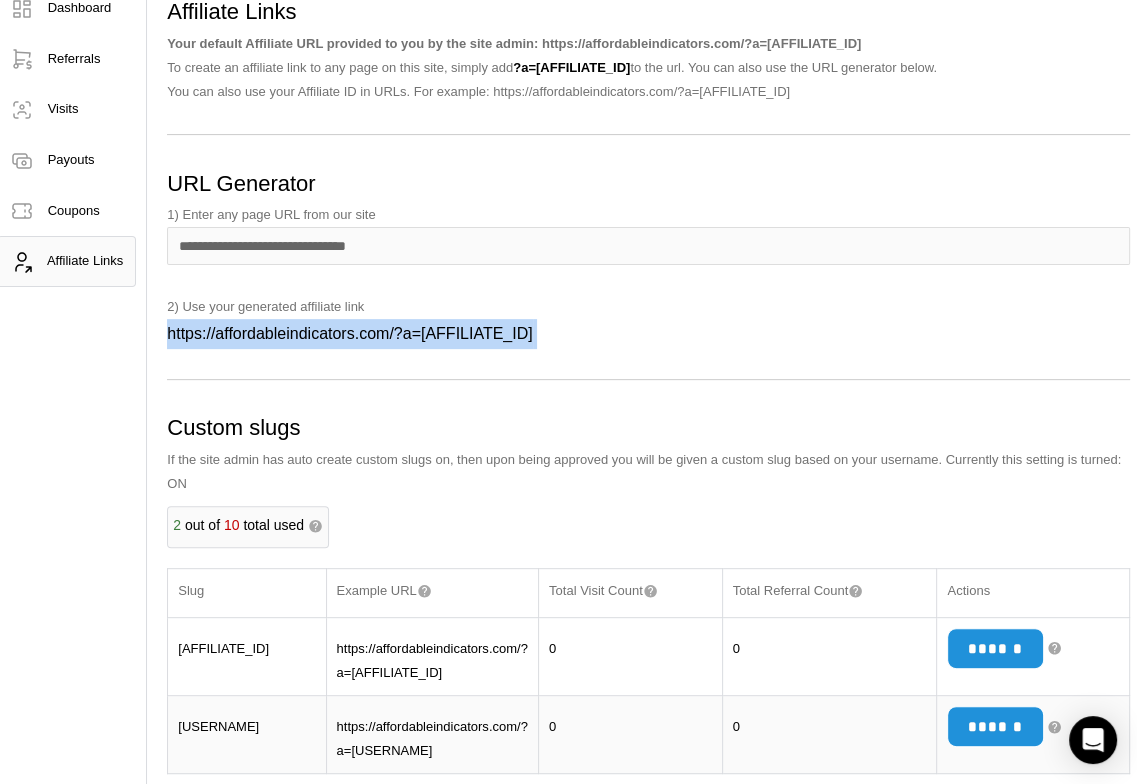 scroll, scrollTop: 480, scrollLeft: 0, axis: vertical 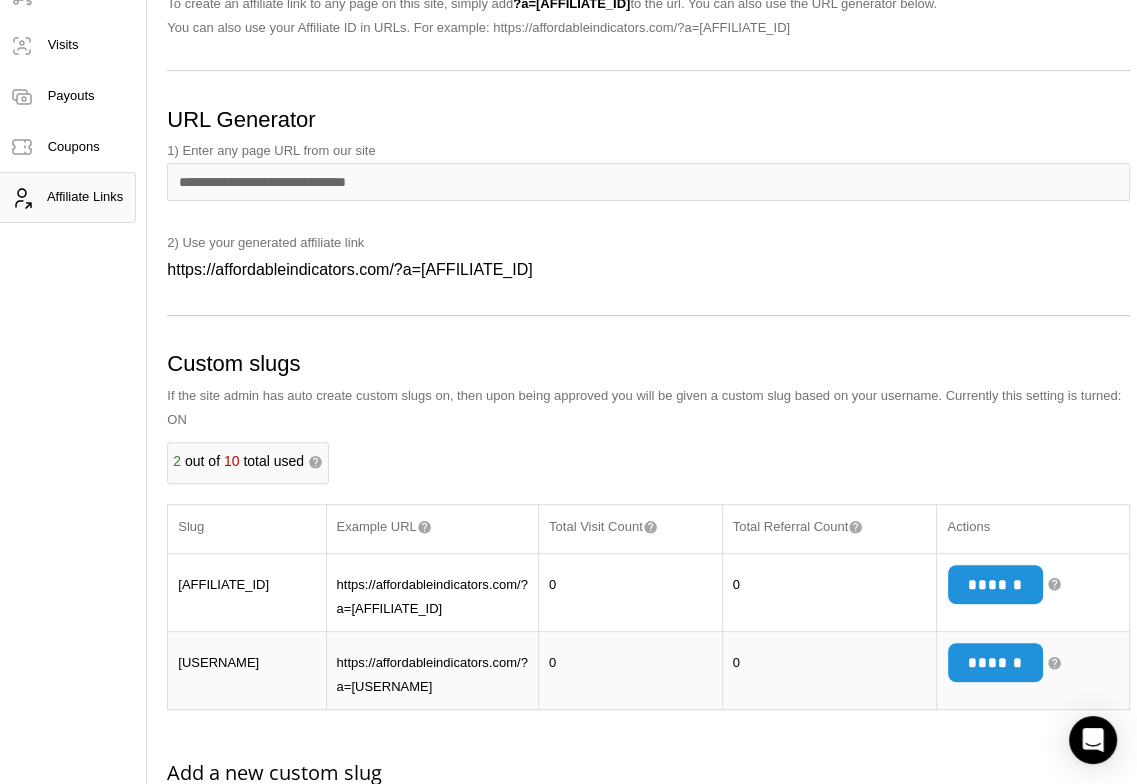 click on "Custom slugs" at bounding box center (648, 364) 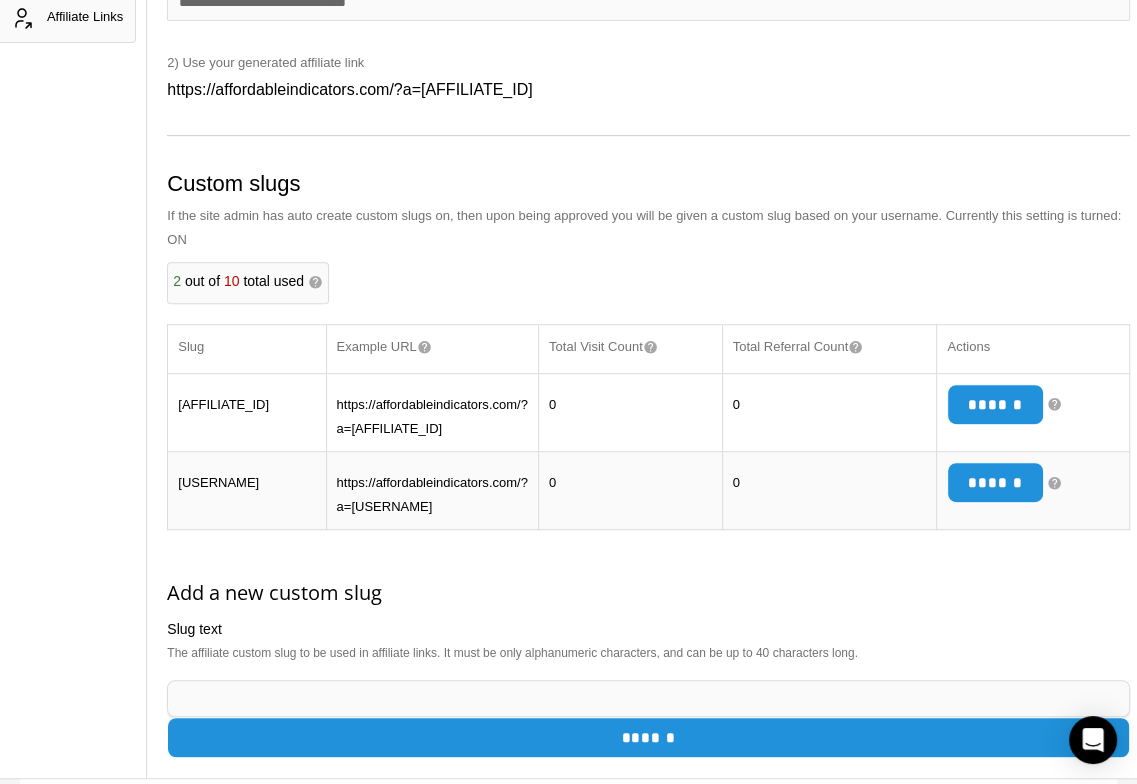 scroll, scrollTop: 720, scrollLeft: 0, axis: vertical 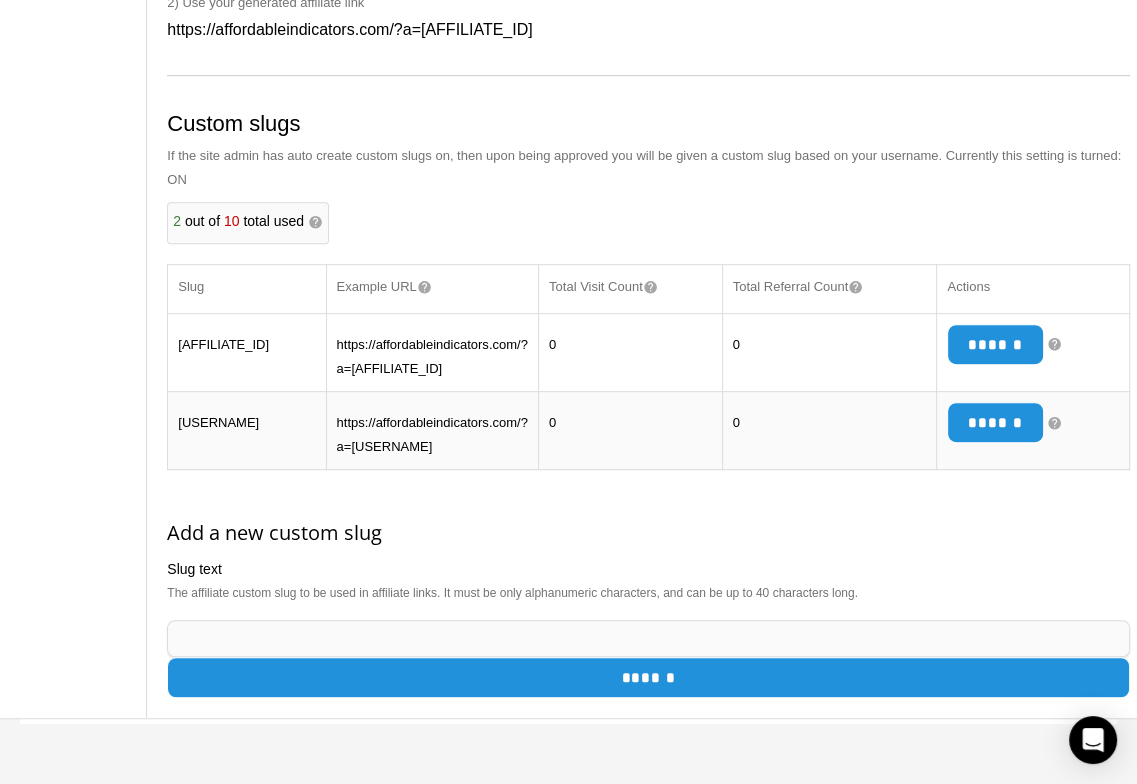 click on "https://affordableindicators.com/?a=[USERNAME]" at bounding box center (432, 431) 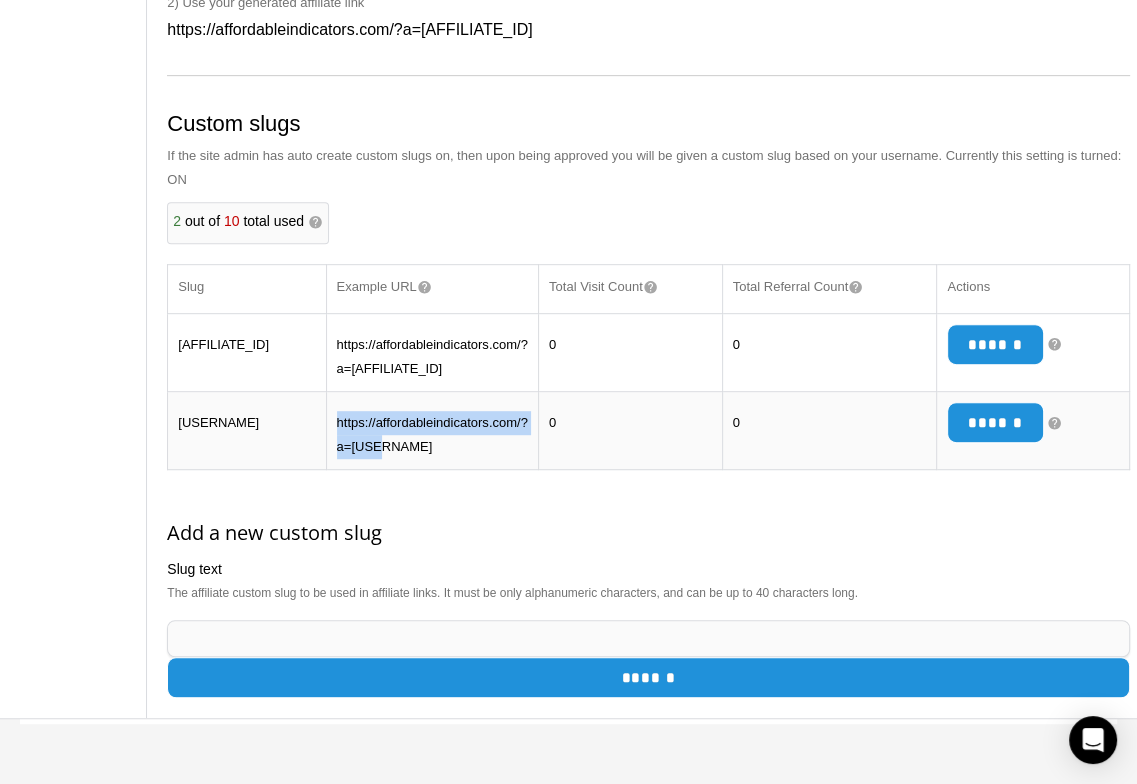 drag, startPoint x: 296, startPoint y: 420, endPoint x: 343, endPoint y: 445, distance: 53.235325 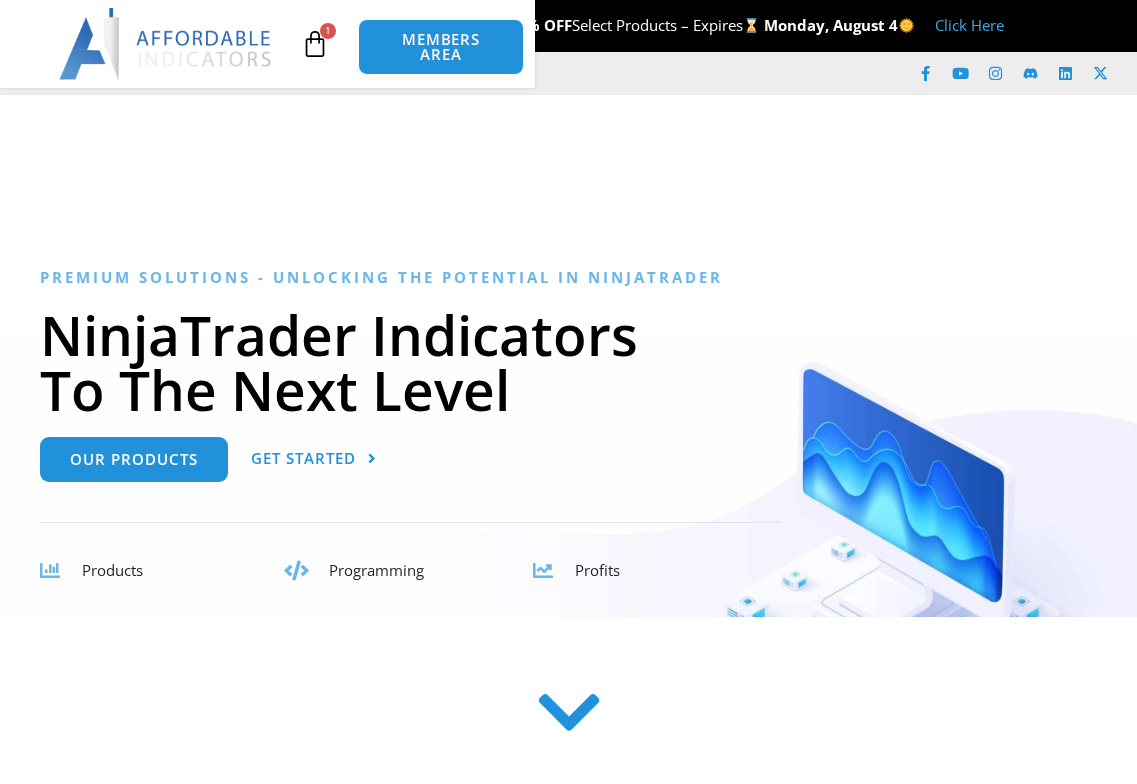 scroll, scrollTop: 0, scrollLeft: 0, axis: both 